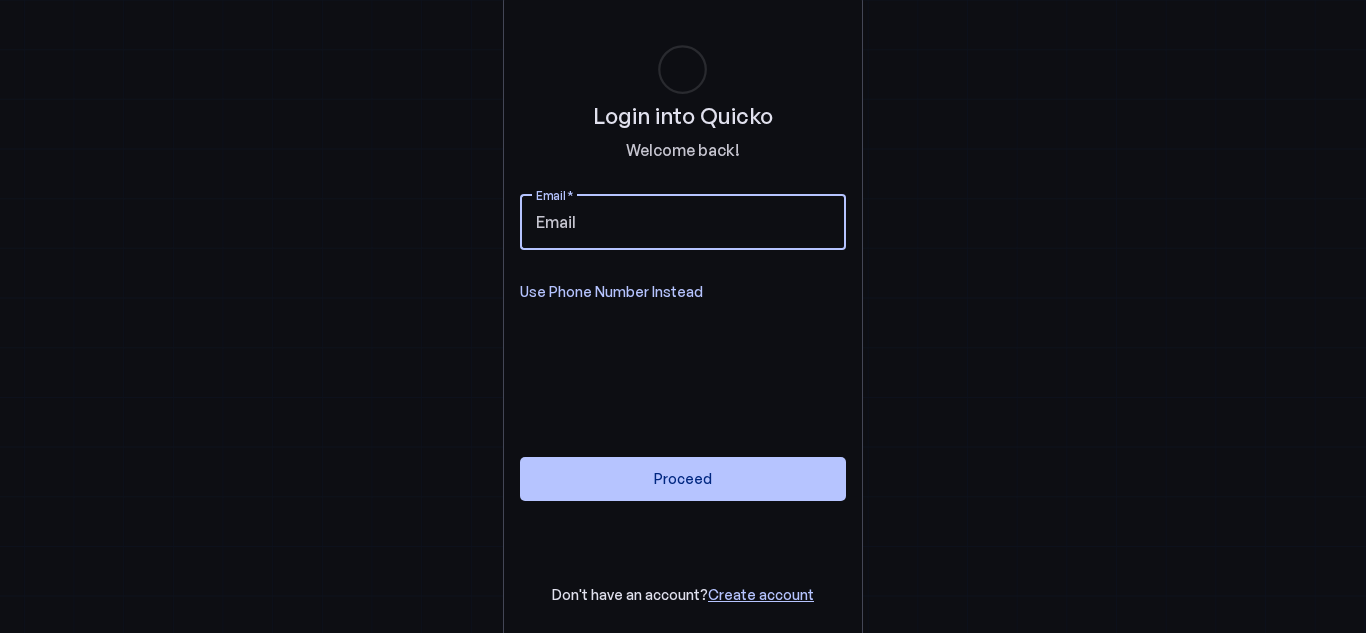 scroll, scrollTop: 0, scrollLeft: 0, axis: both 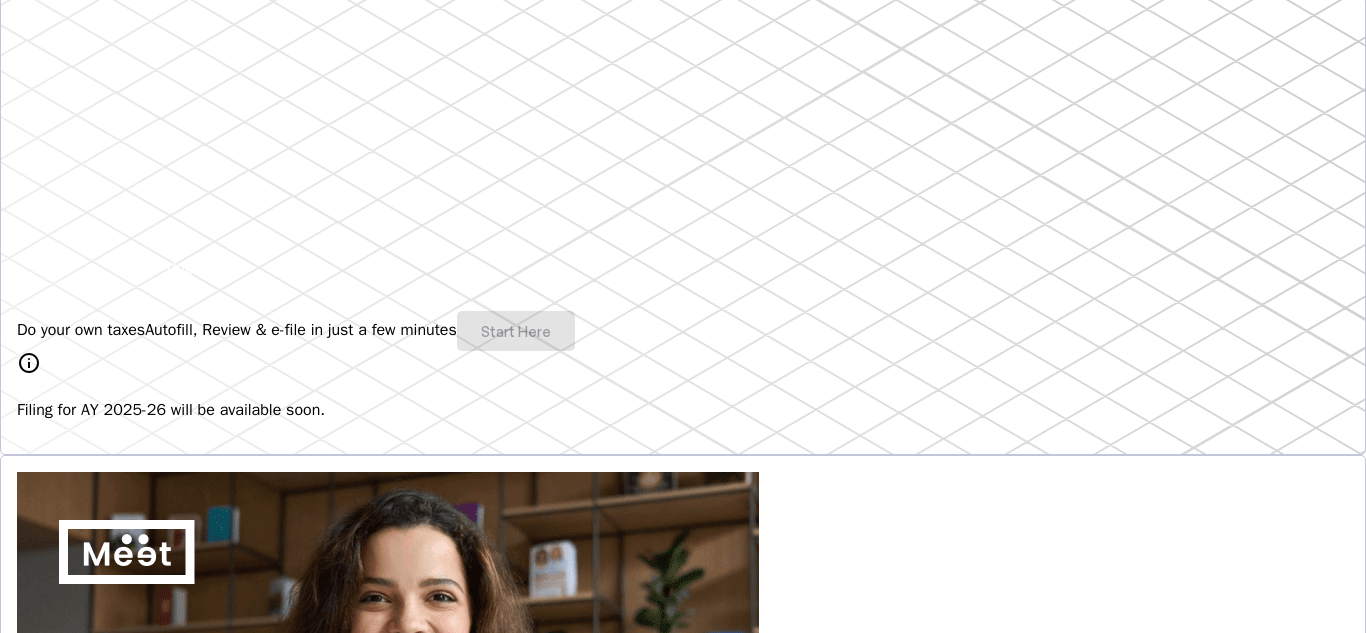 click on "Do your own taxes   Autofill, Review & e-file in just a few minutes   Start Here" at bounding box center (683, 331) 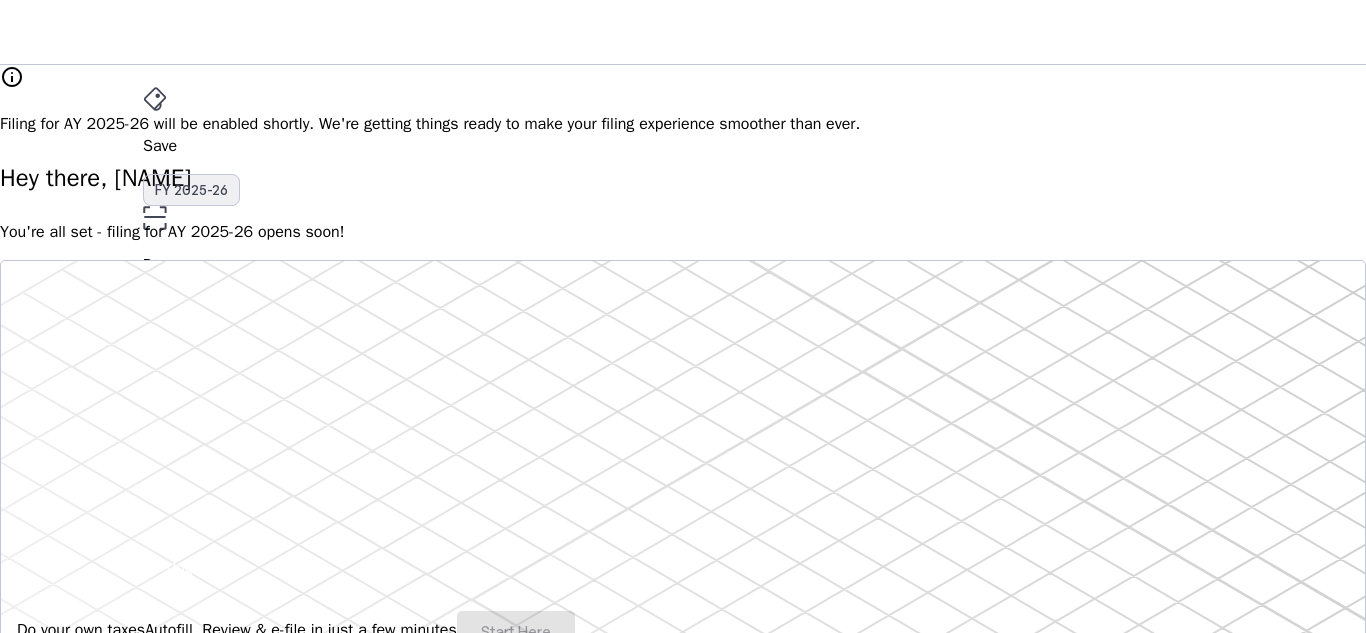 click on "FY 2025-26" at bounding box center (191, 190) 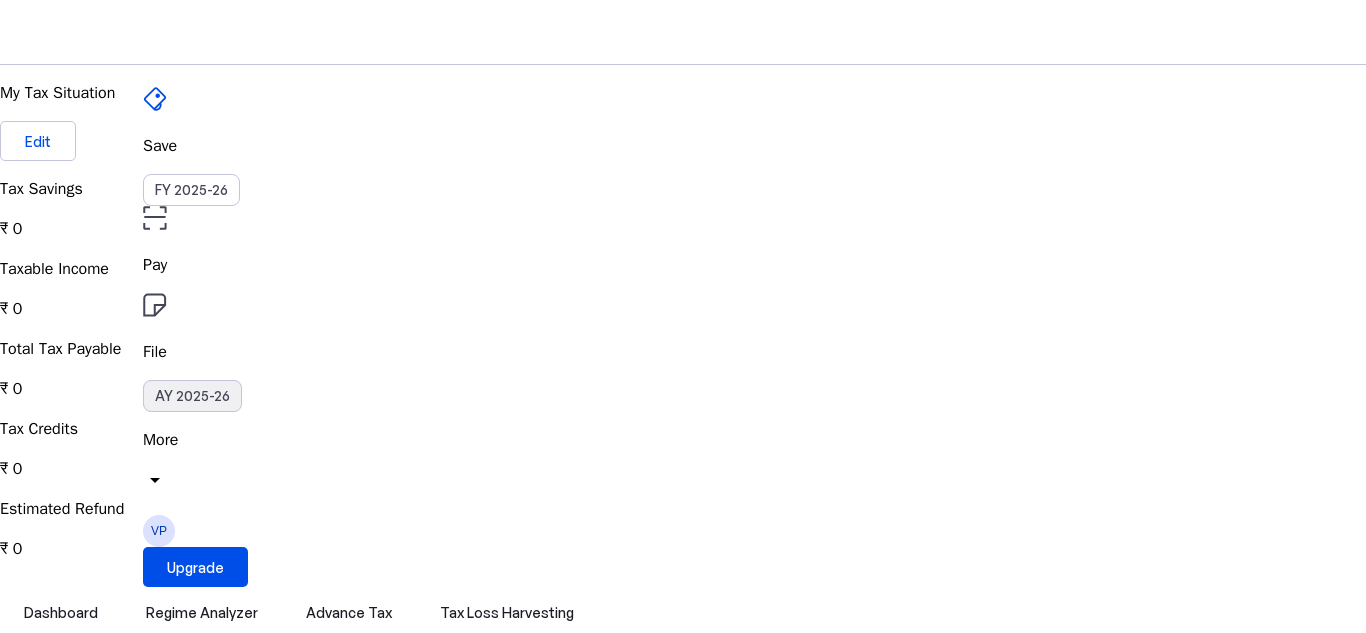 click on "AY 2025-26" at bounding box center (192, 396) 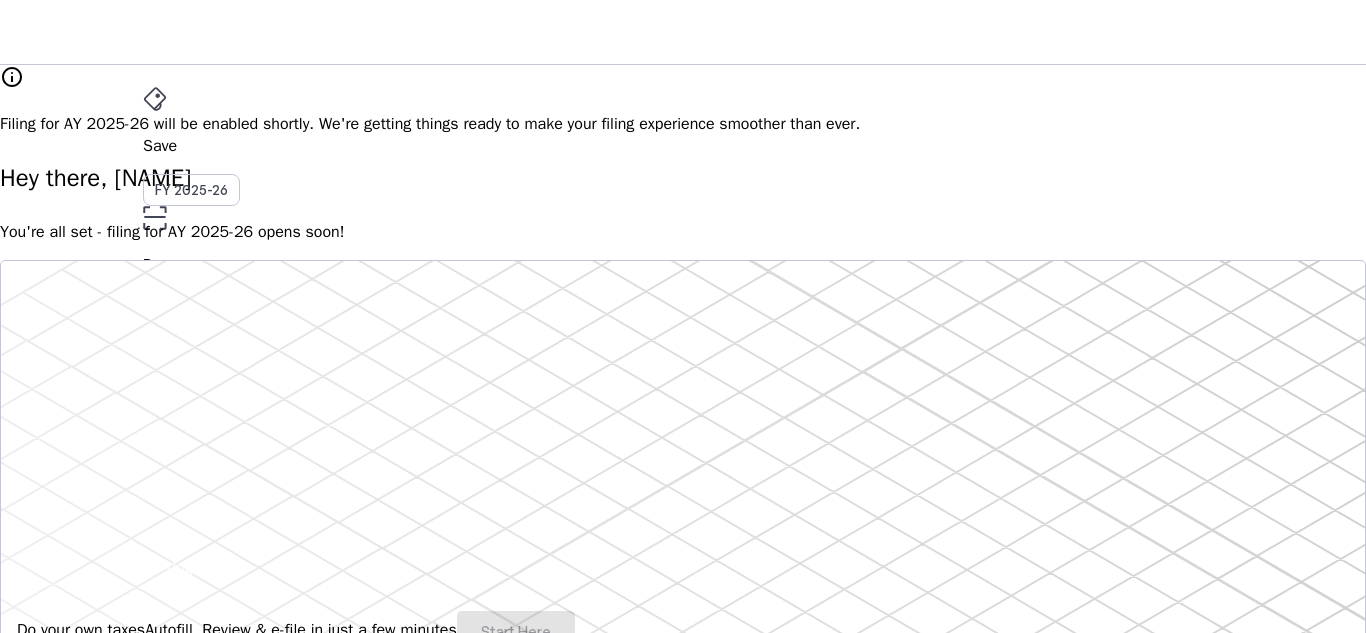 click on "Filing for AY 2025-26 will be enabled shortly. We're getting things ready to make your filing experience smoother than ever." at bounding box center (683, 124) 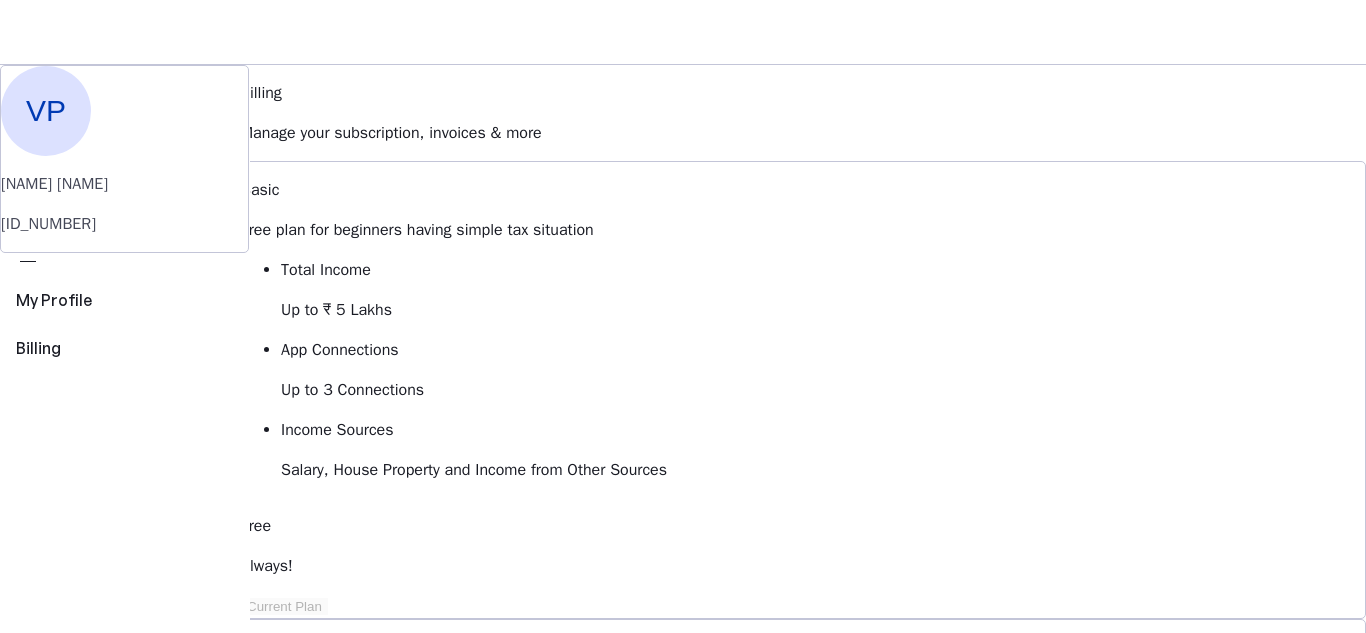 scroll, scrollTop: 100, scrollLeft: 0, axis: vertical 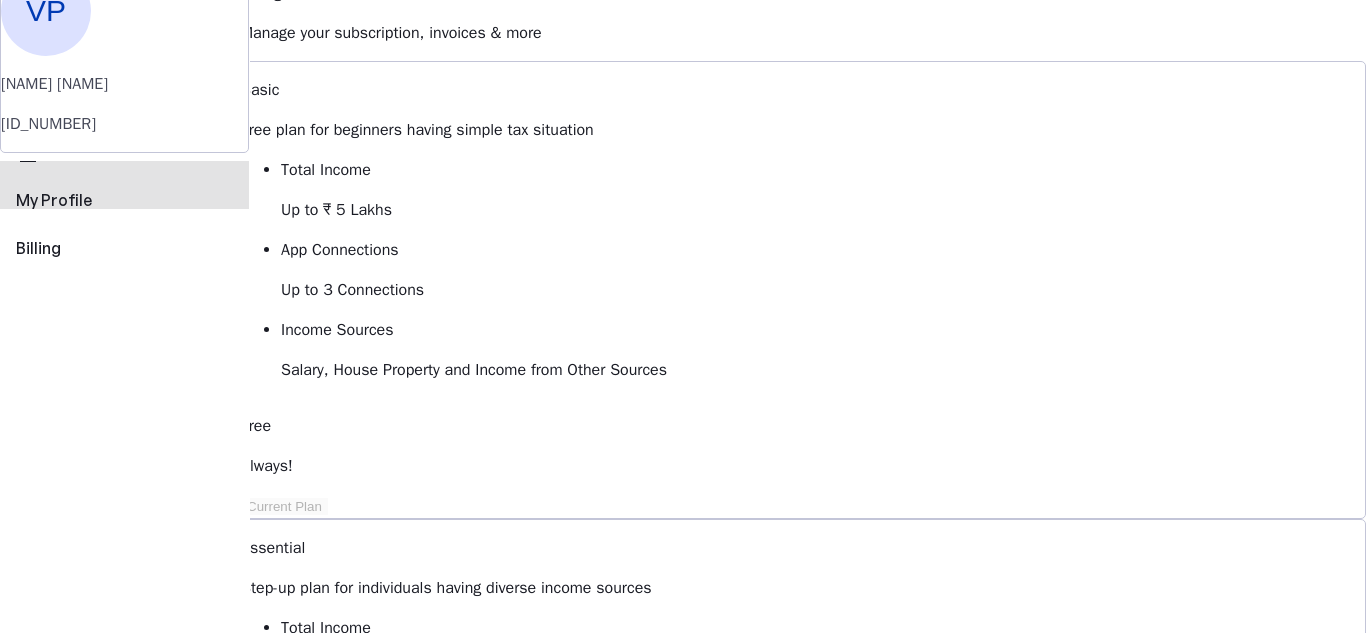 click on "perm_identity My Profile" at bounding box center [124, 177] 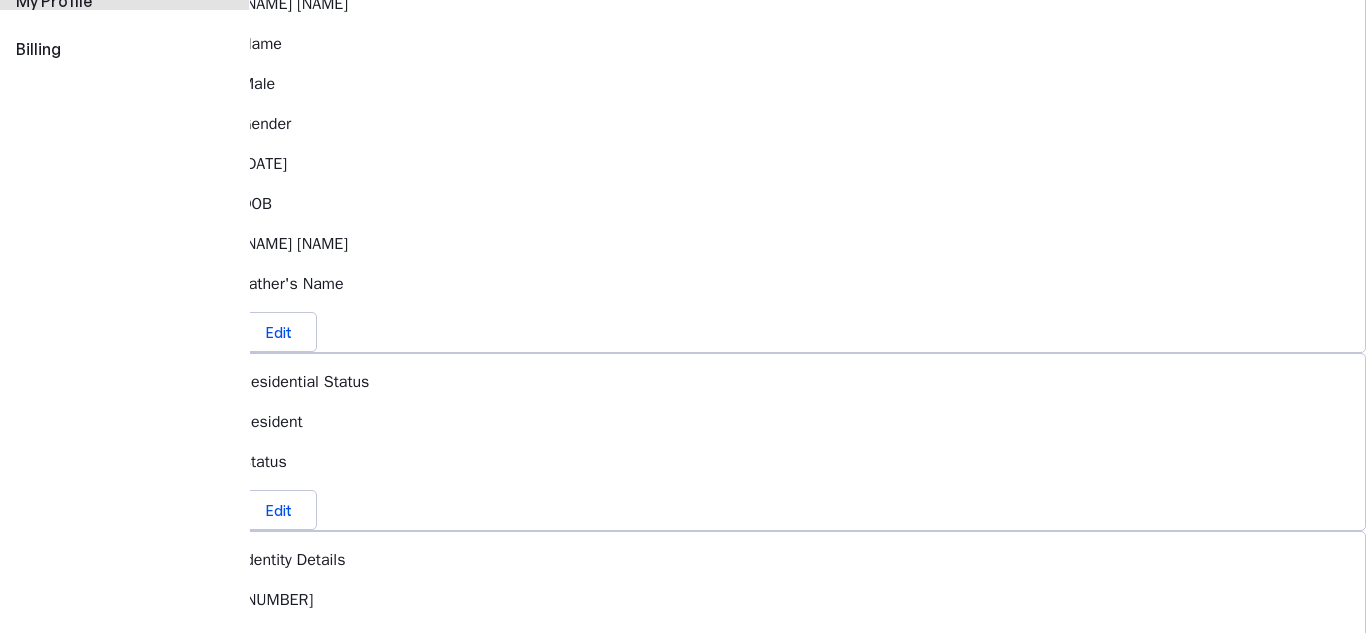 scroll, scrollTop: 400, scrollLeft: 0, axis: vertical 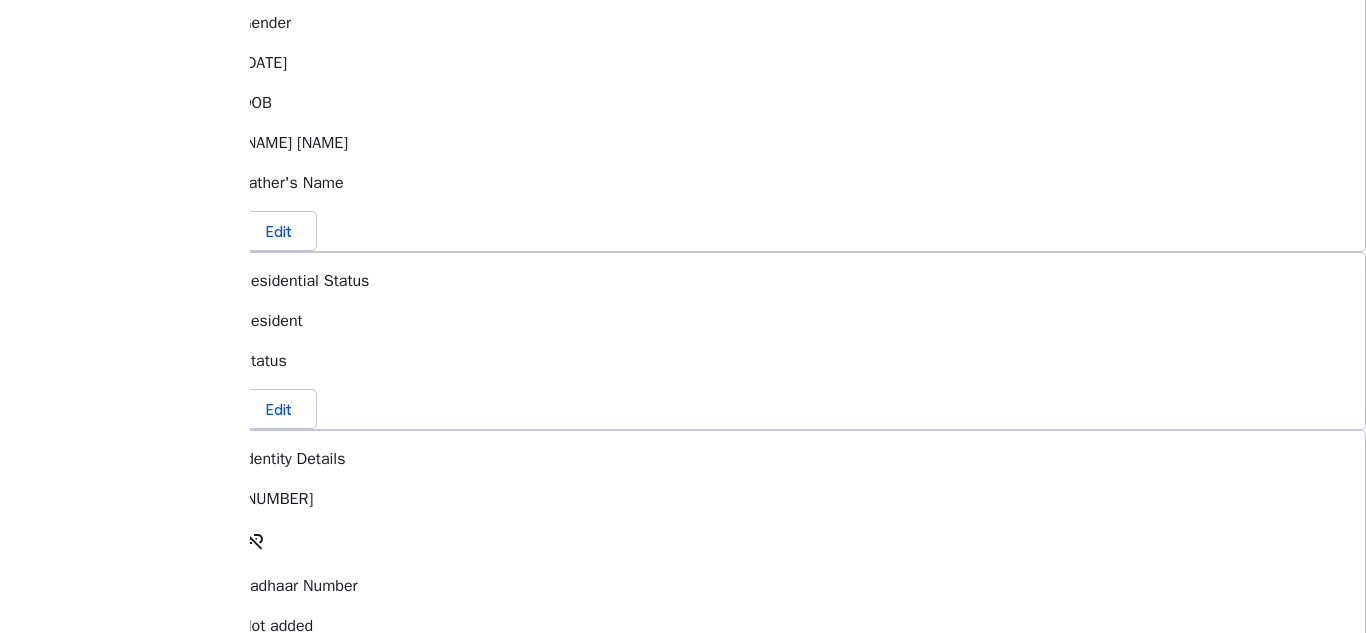 click on "link_off" at bounding box center (253, 539) 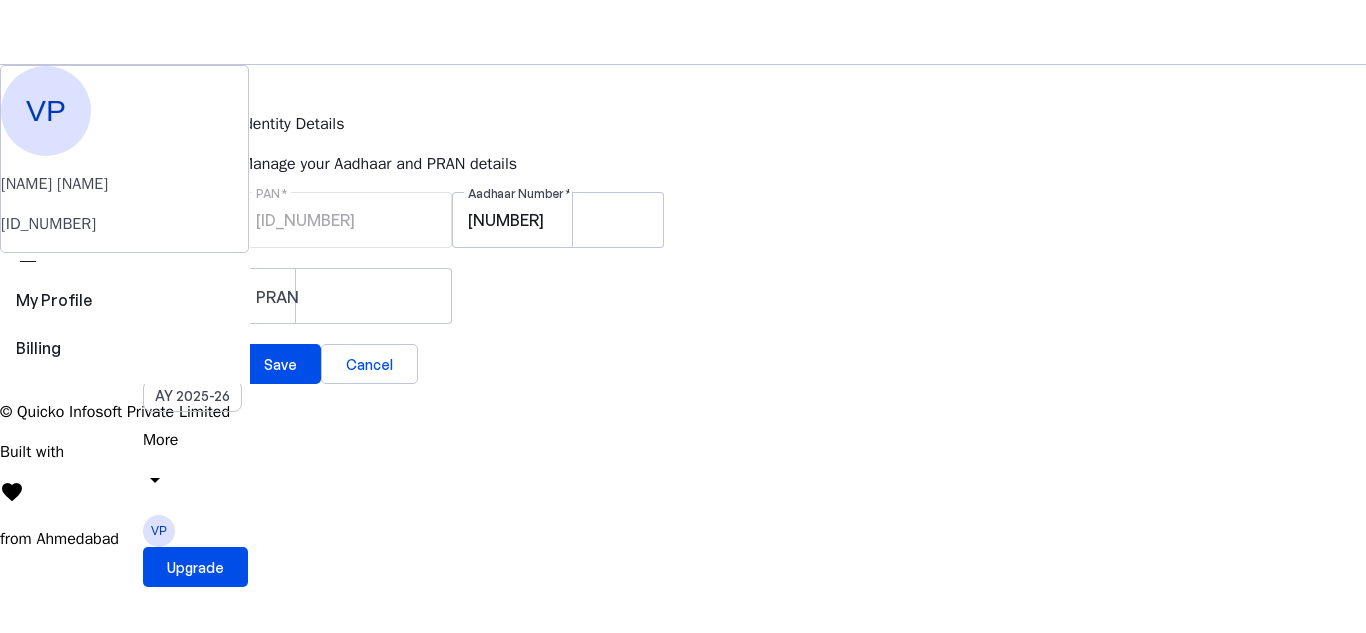 scroll, scrollTop: 0, scrollLeft: 0, axis: both 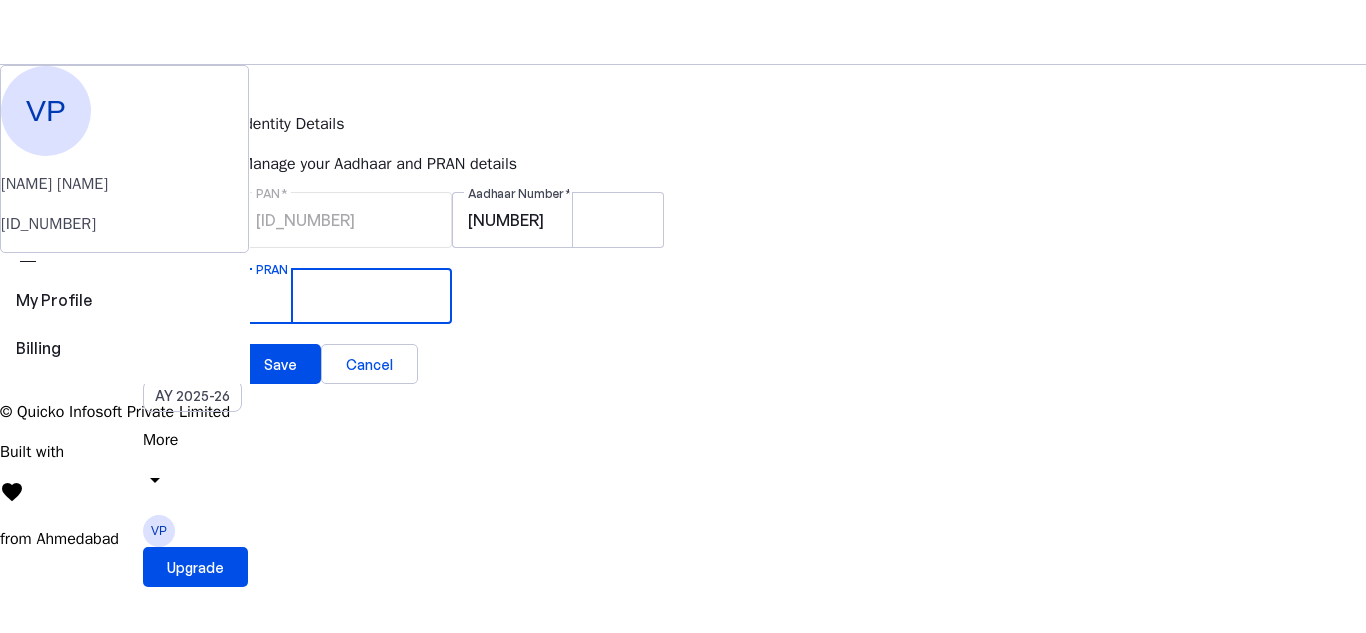 click on "PRAN" at bounding box center (346, 296) 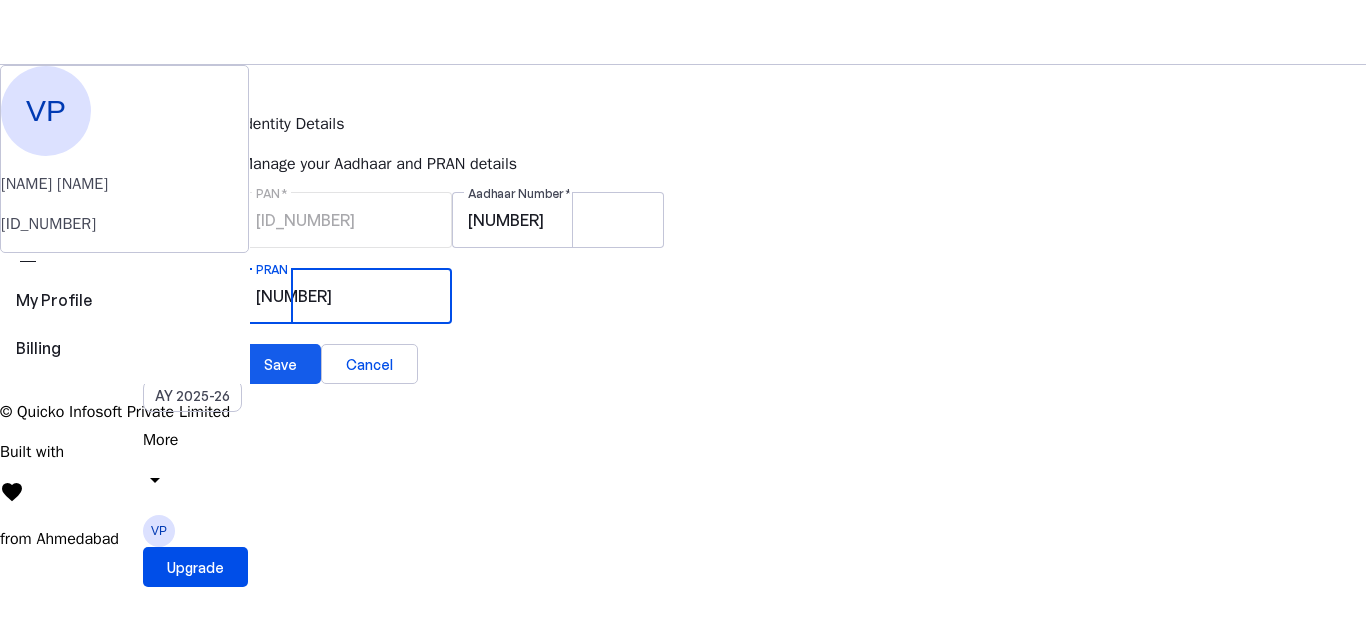 type on "[NUMBER]" 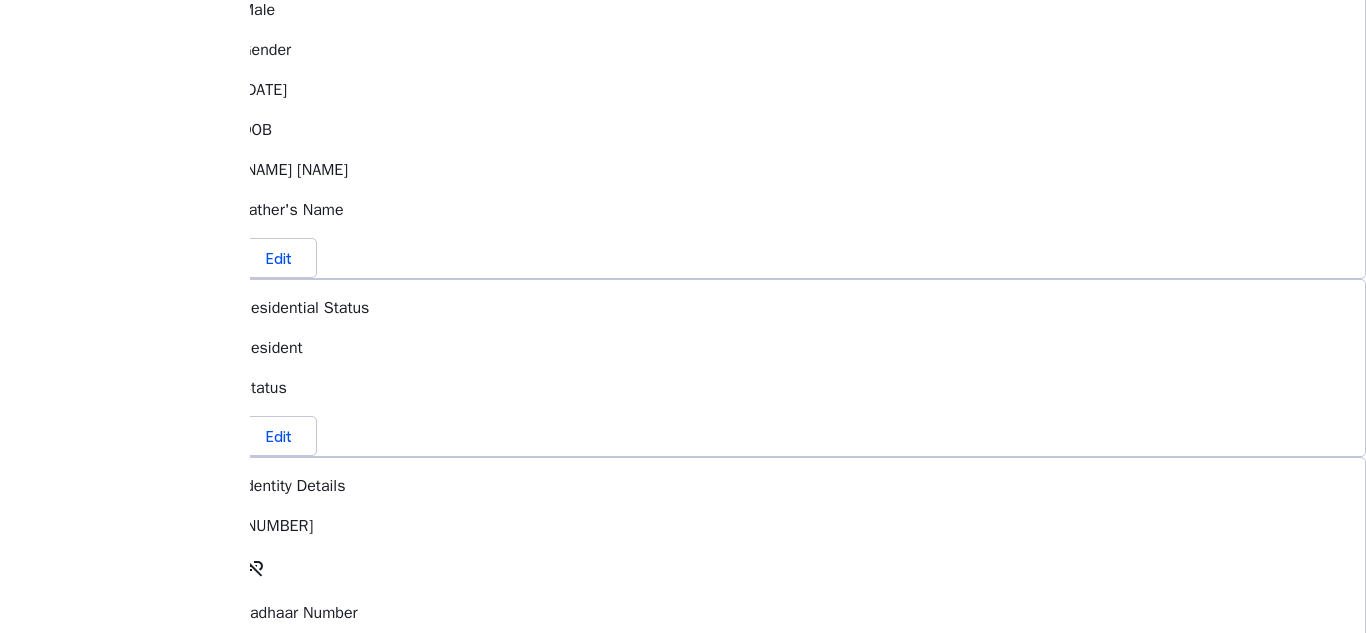 scroll, scrollTop: 400, scrollLeft: 0, axis: vertical 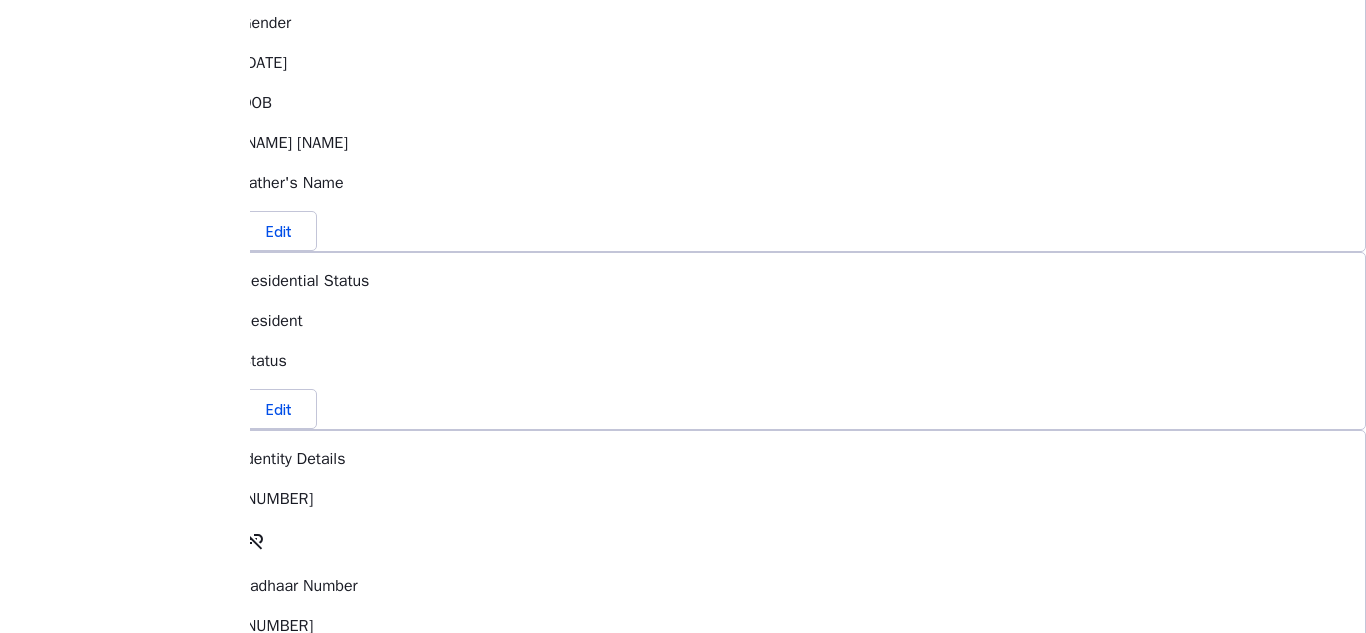 click on "link_off" at bounding box center (253, 539) 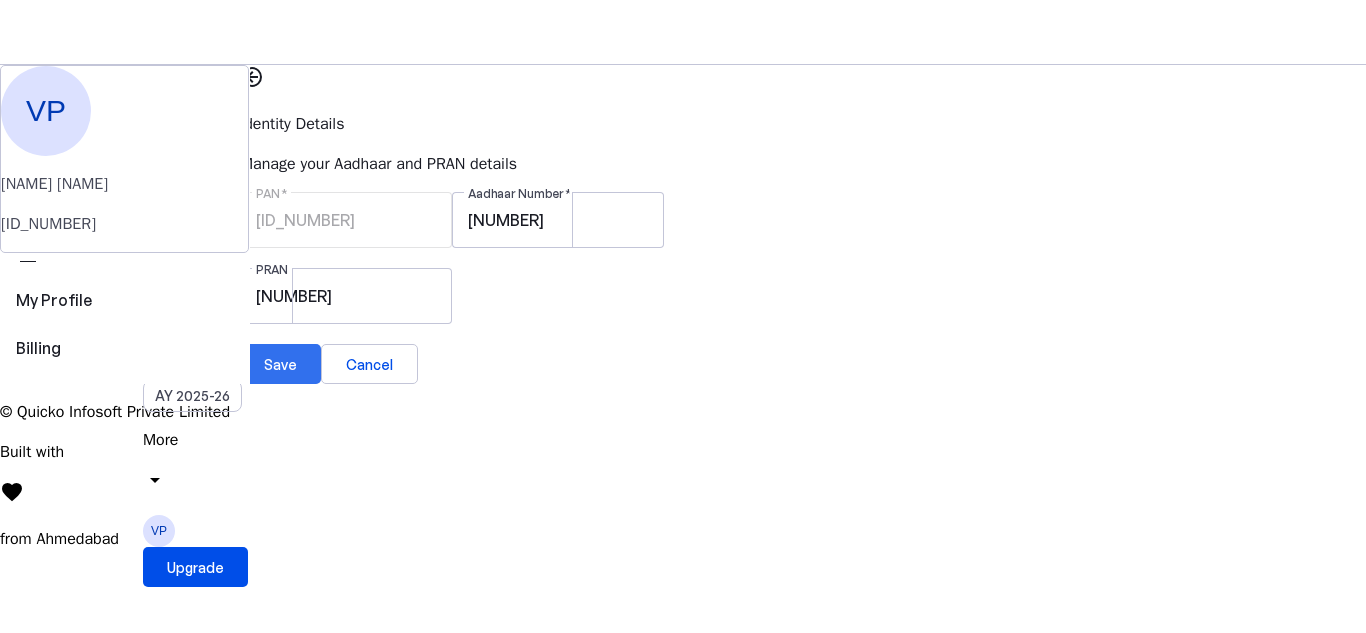click at bounding box center [280, 364] 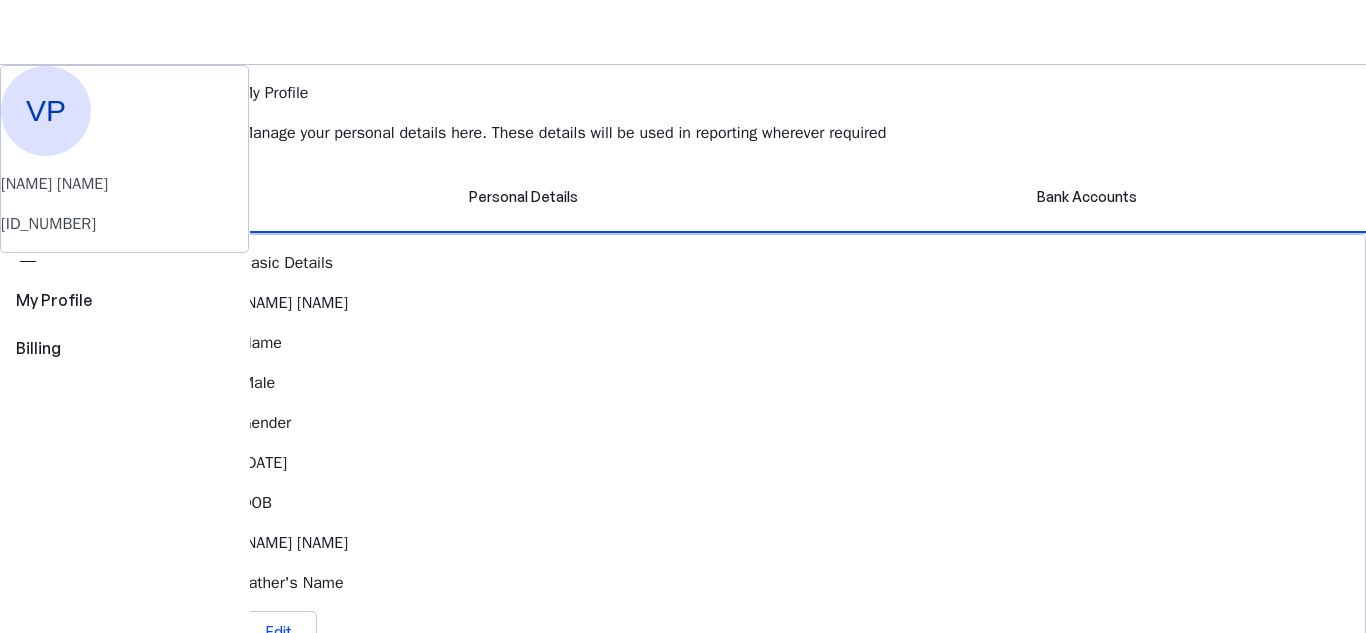 click on "AY 2025-26" at bounding box center (192, 396) 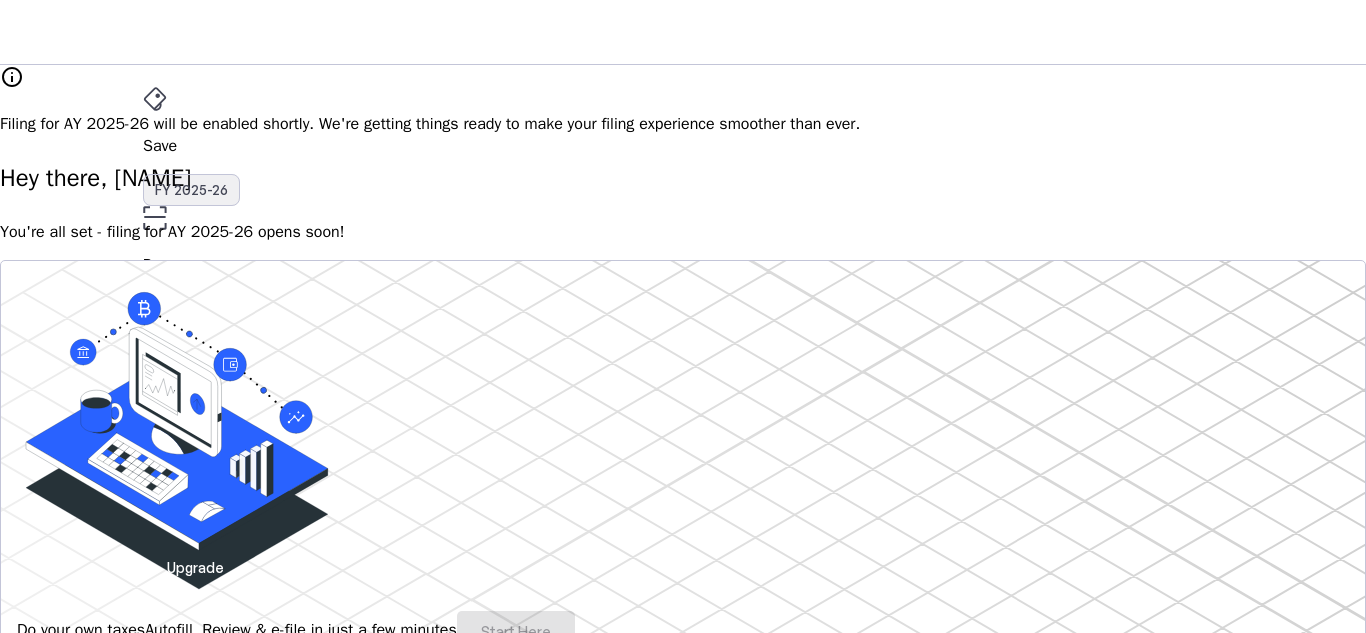 click on "FY 2025-26" at bounding box center (191, 190) 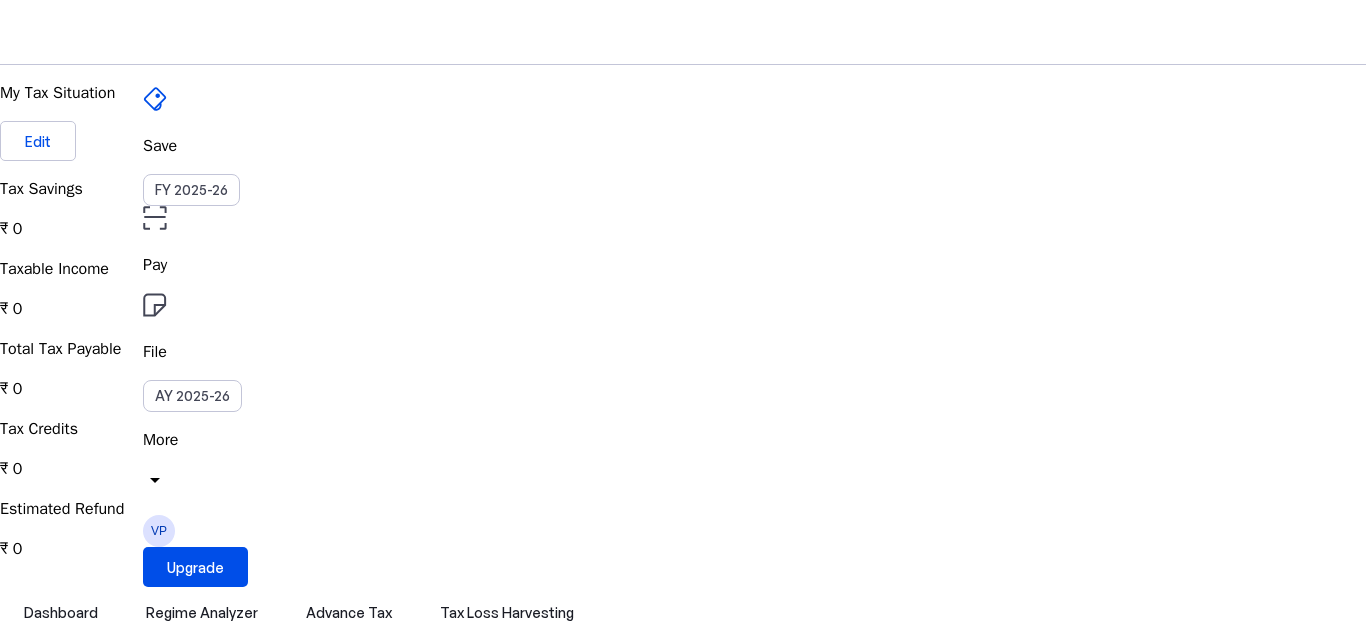 click on "VP" at bounding box center (159, 531) 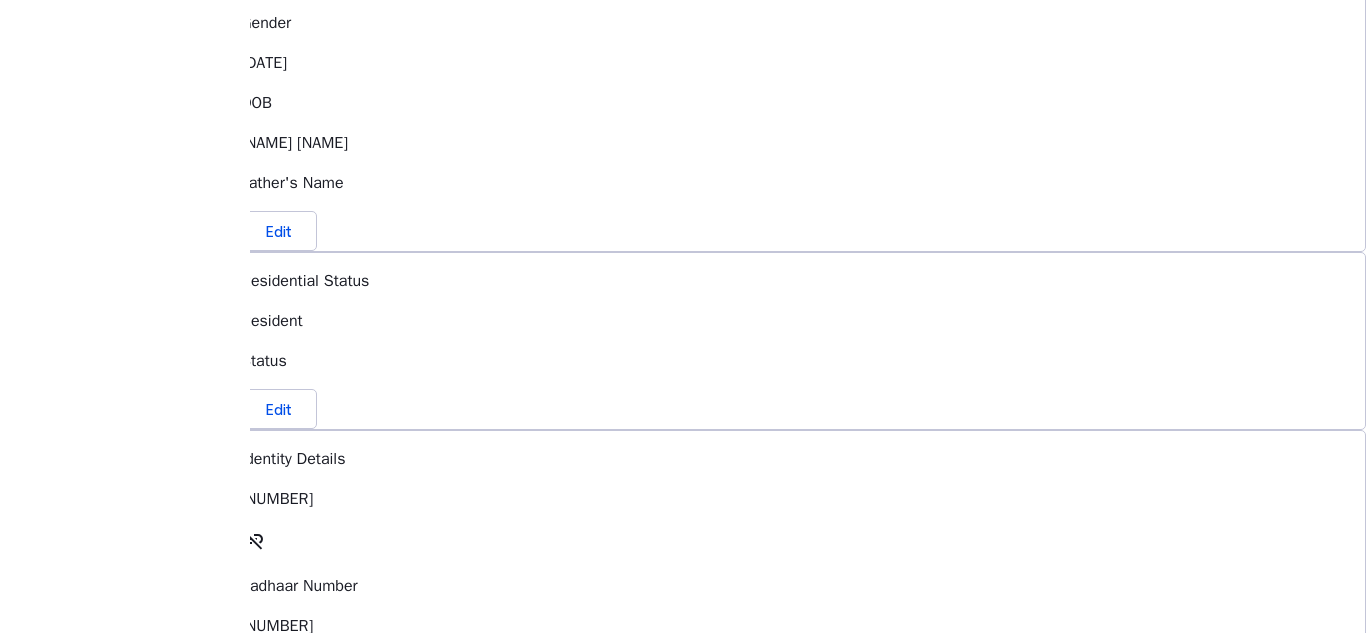 scroll, scrollTop: 700, scrollLeft: 0, axis: vertical 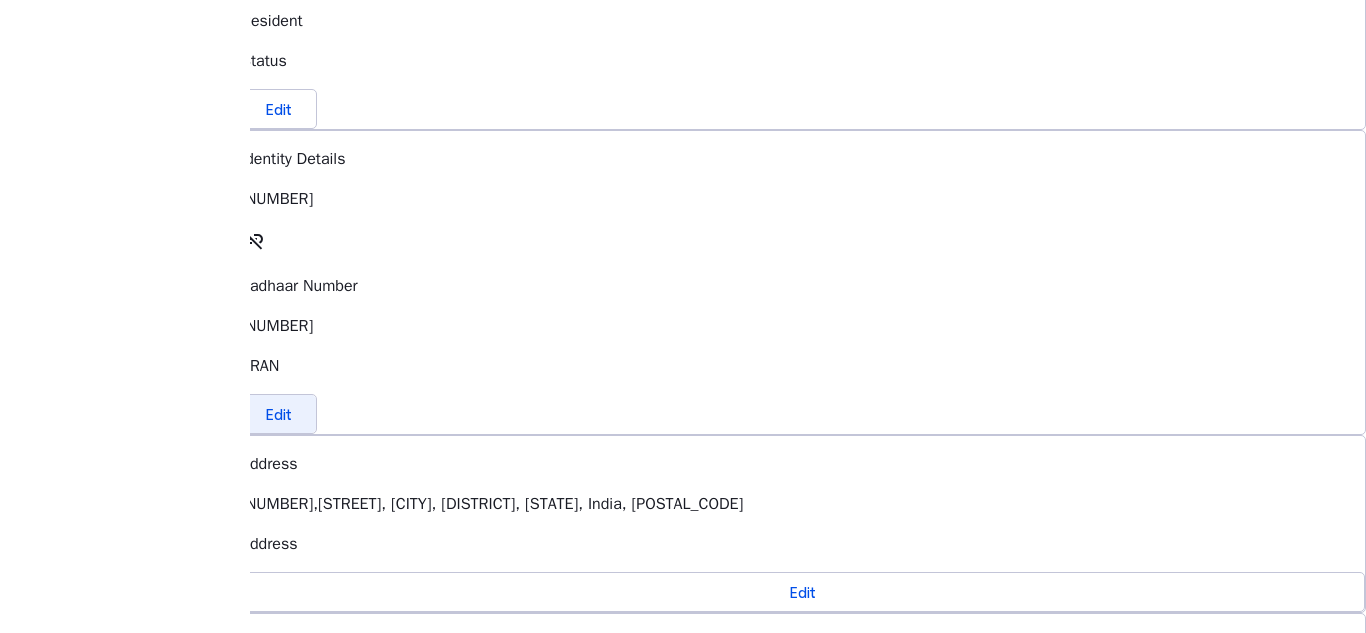 click at bounding box center [279, 414] 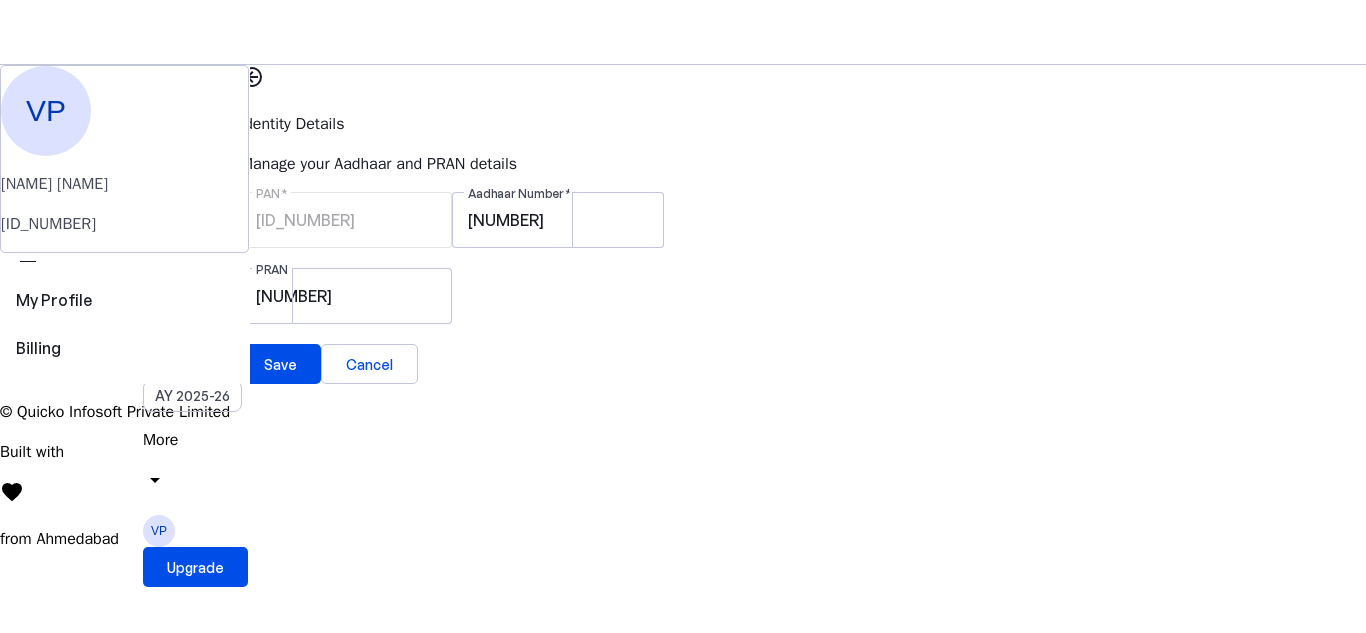 scroll, scrollTop: 0, scrollLeft: 0, axis: both 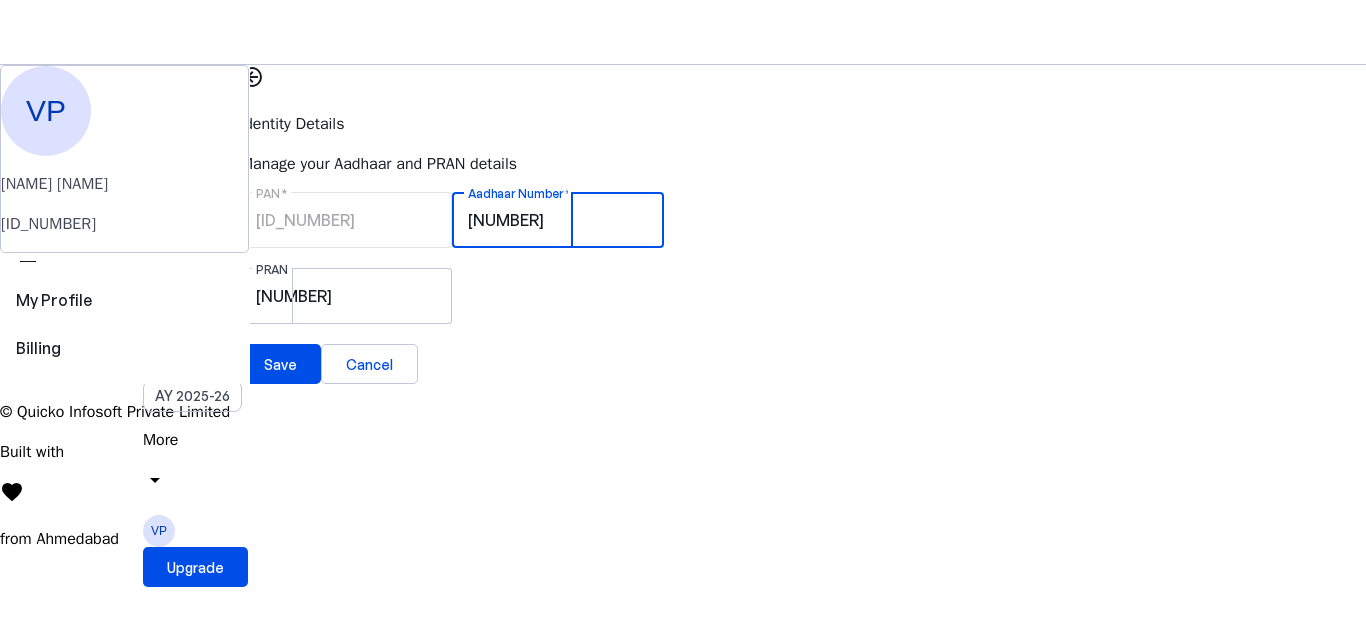 drag, startPoint x: 888, startPoint y: 284, endPoint x: 720, endPoint y: 267, distance: 168.85793 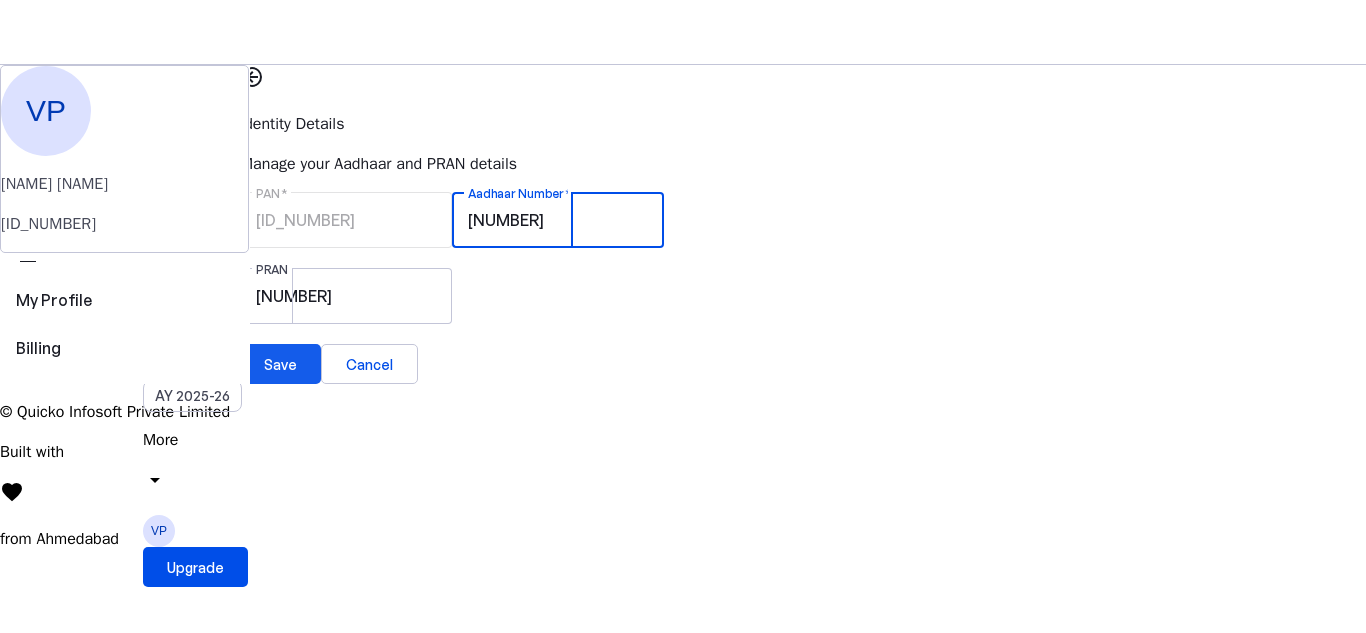 click on "Save" at bounding box center (280, 364) 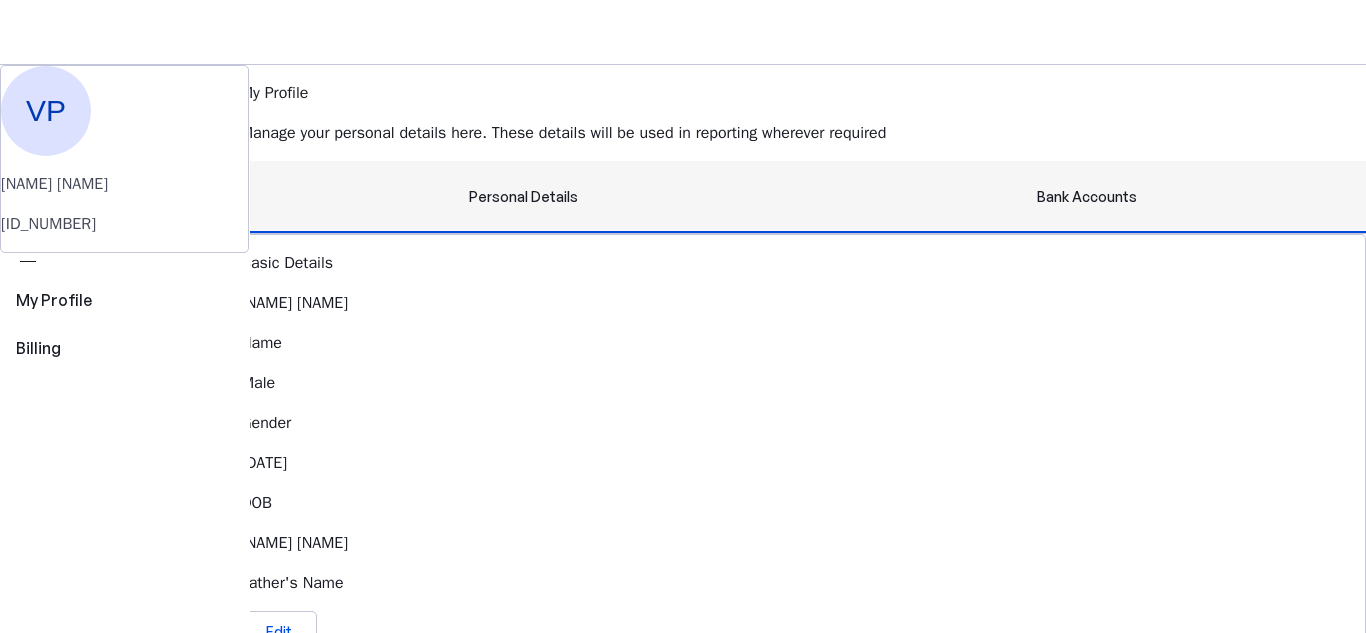 click on "Bank Accounts" at bounding box center [1087, 197] 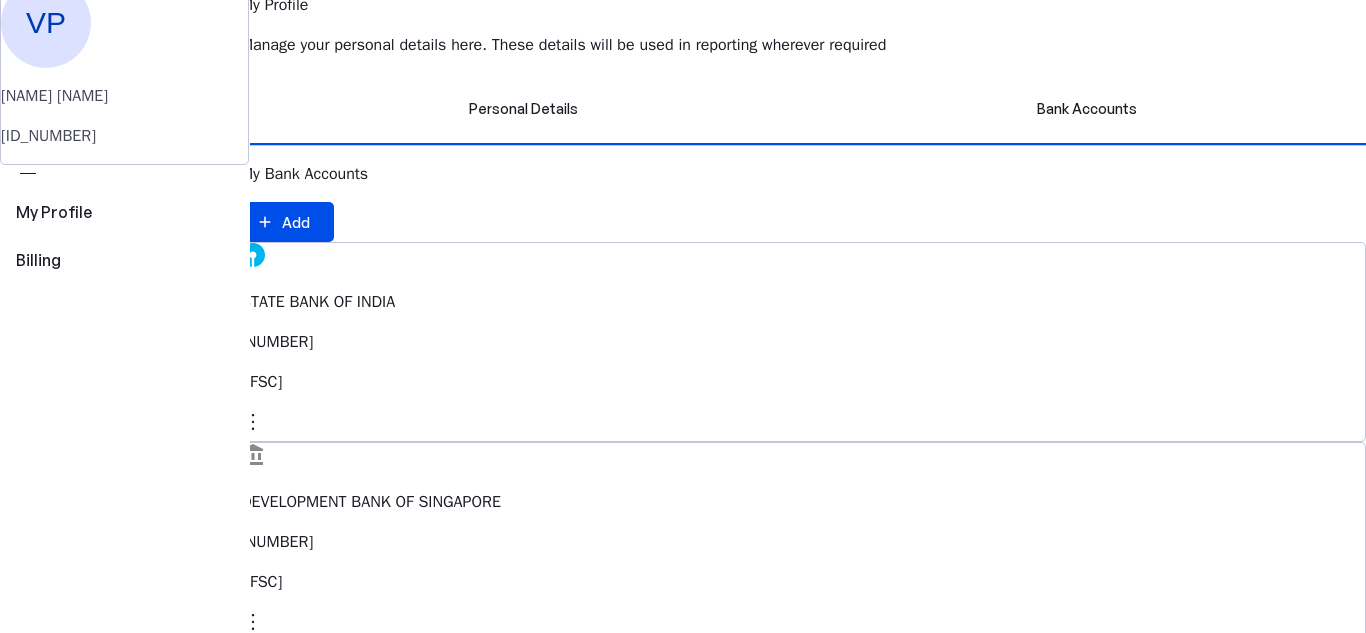 scroll, scrollTop: 0, scrollLeft: 0, axis: both 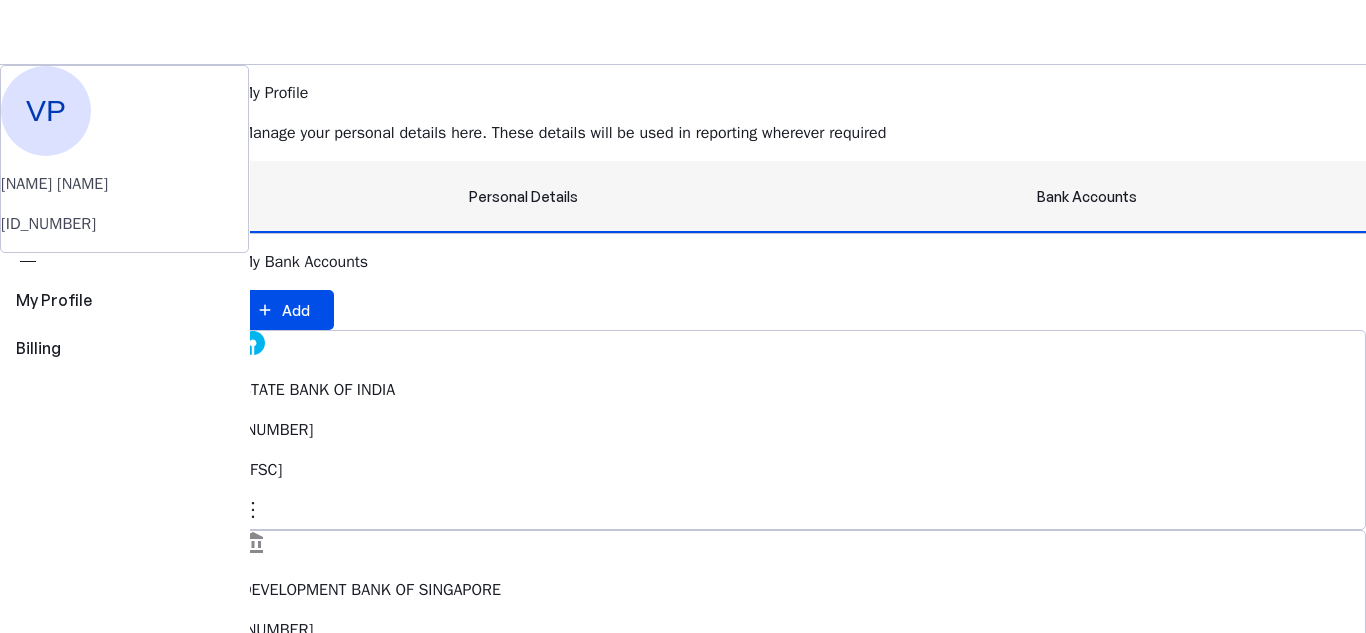 click on "Personal Details" at bounding box center (523, 197) 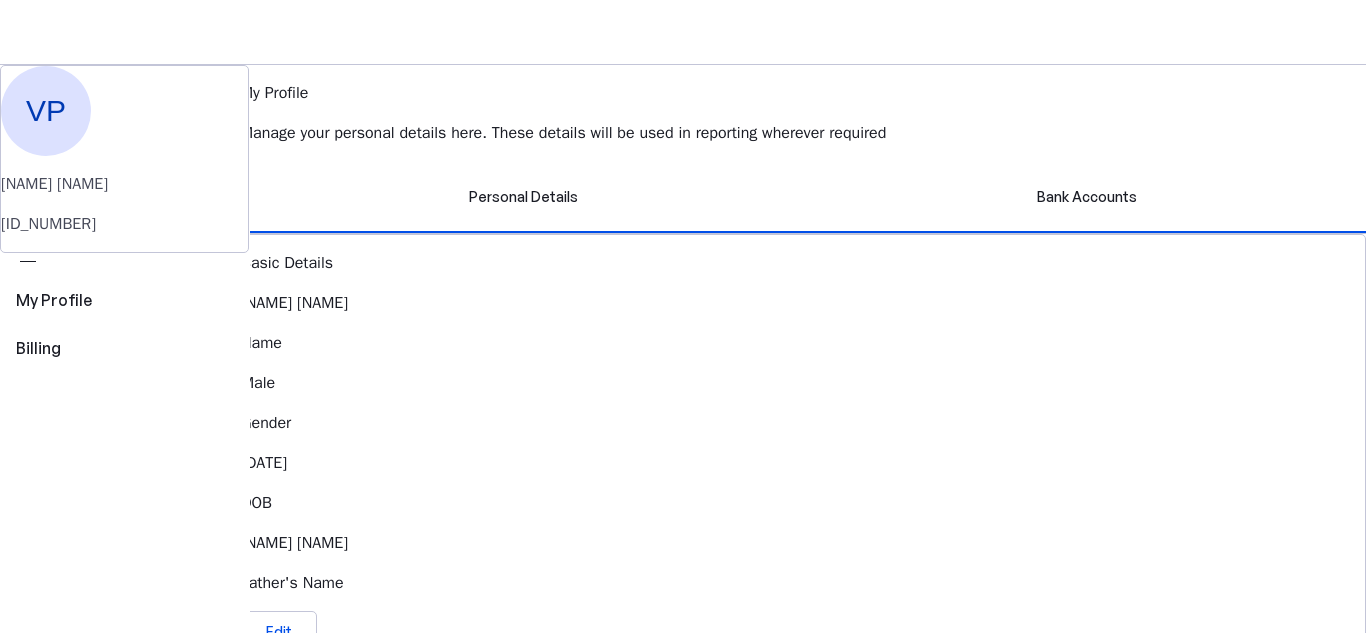 click on "More" at bounding box center [683, 440] 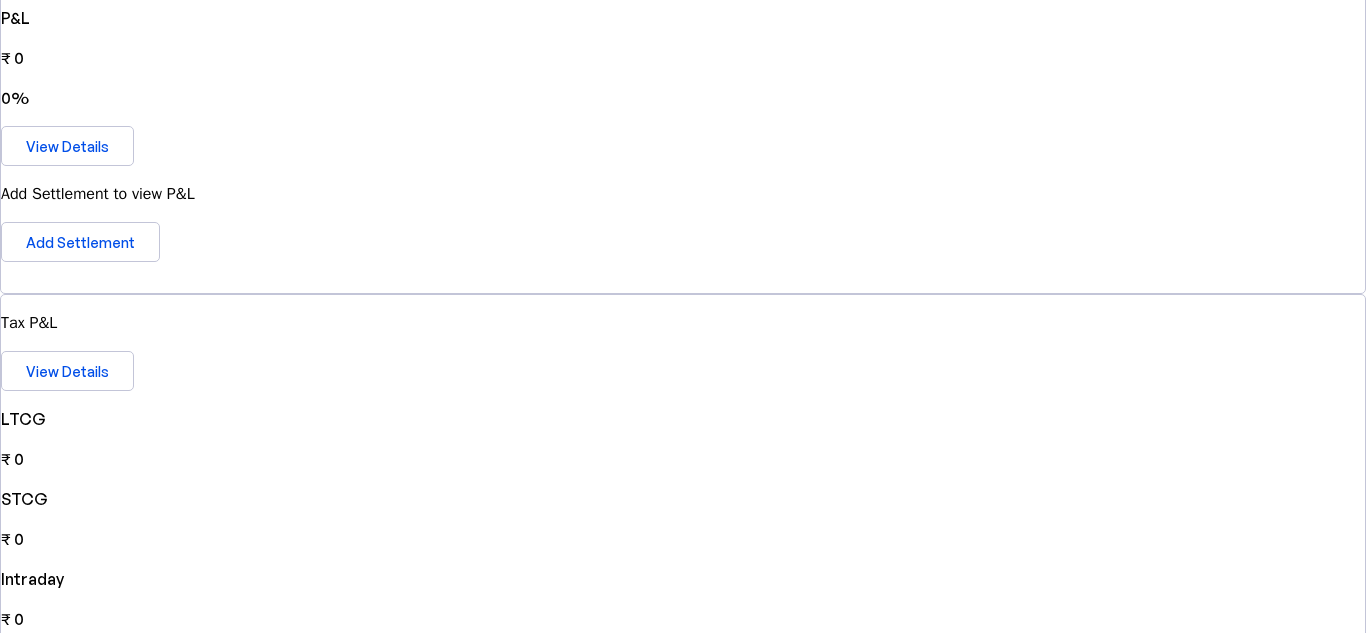 scroll, scrollTop: 300, scrollLeft: 0, axis: vertical 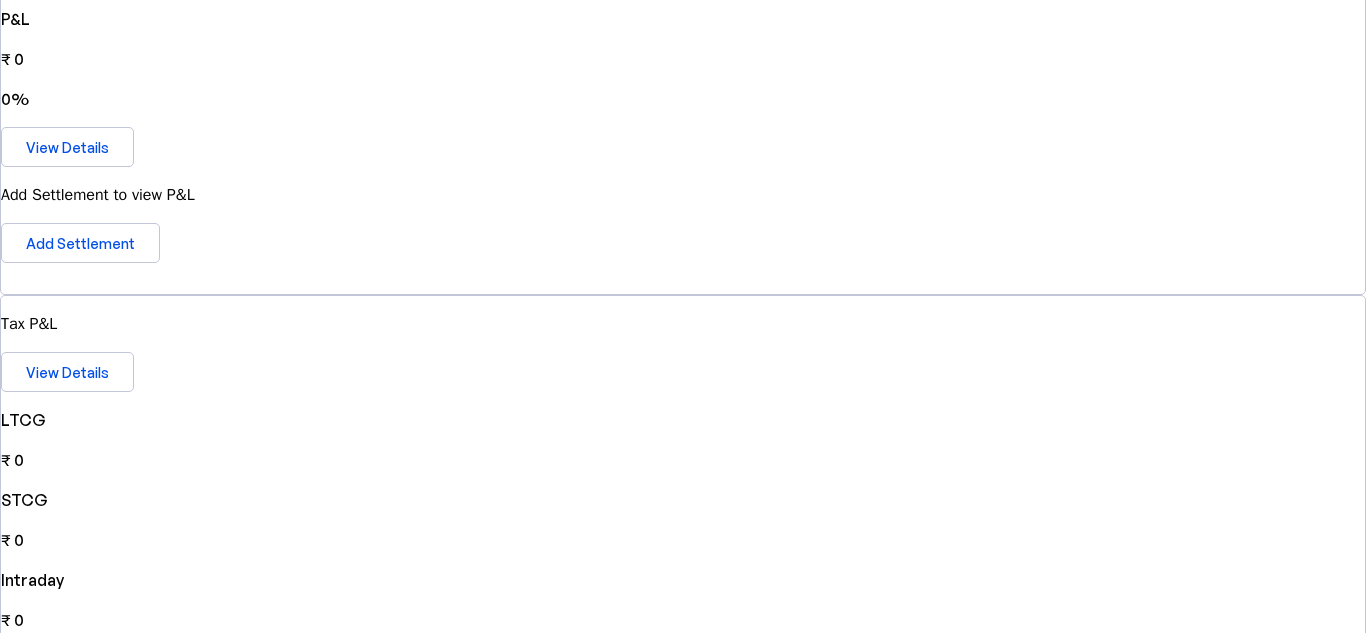 click on "[BANK_NAME] [NUMBER]" at bounding box center (683, 1494) 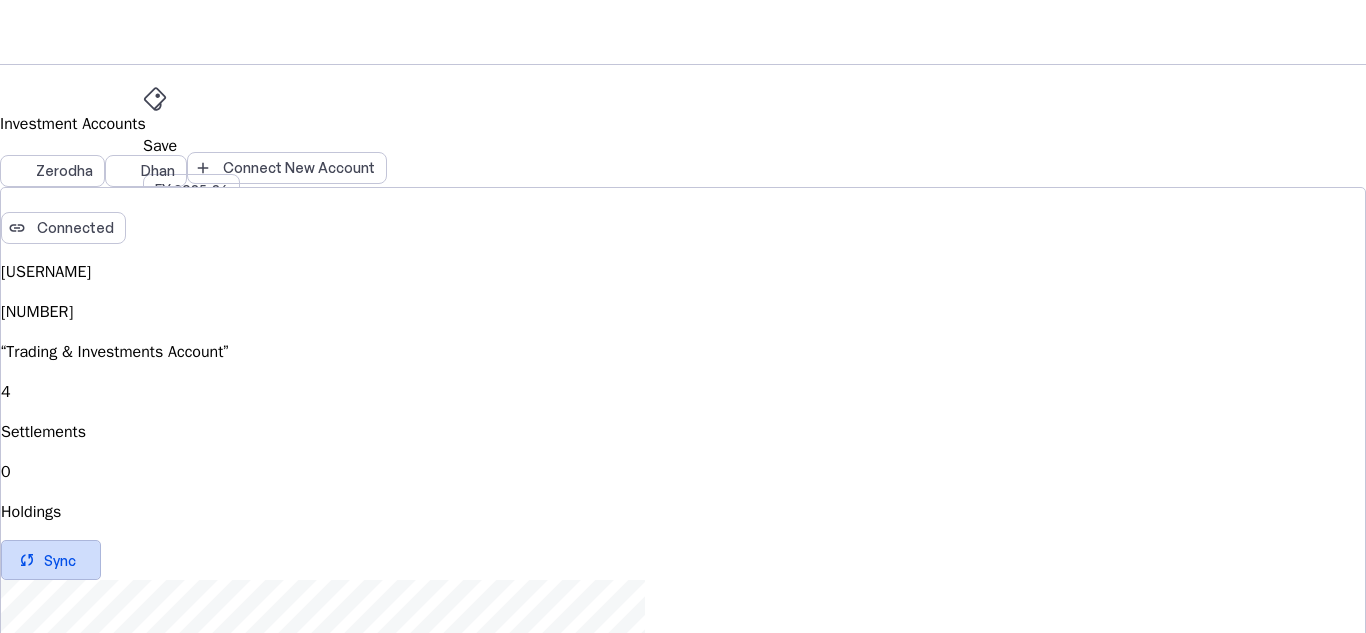 click on "Sync" at bounding box center (60, 560) 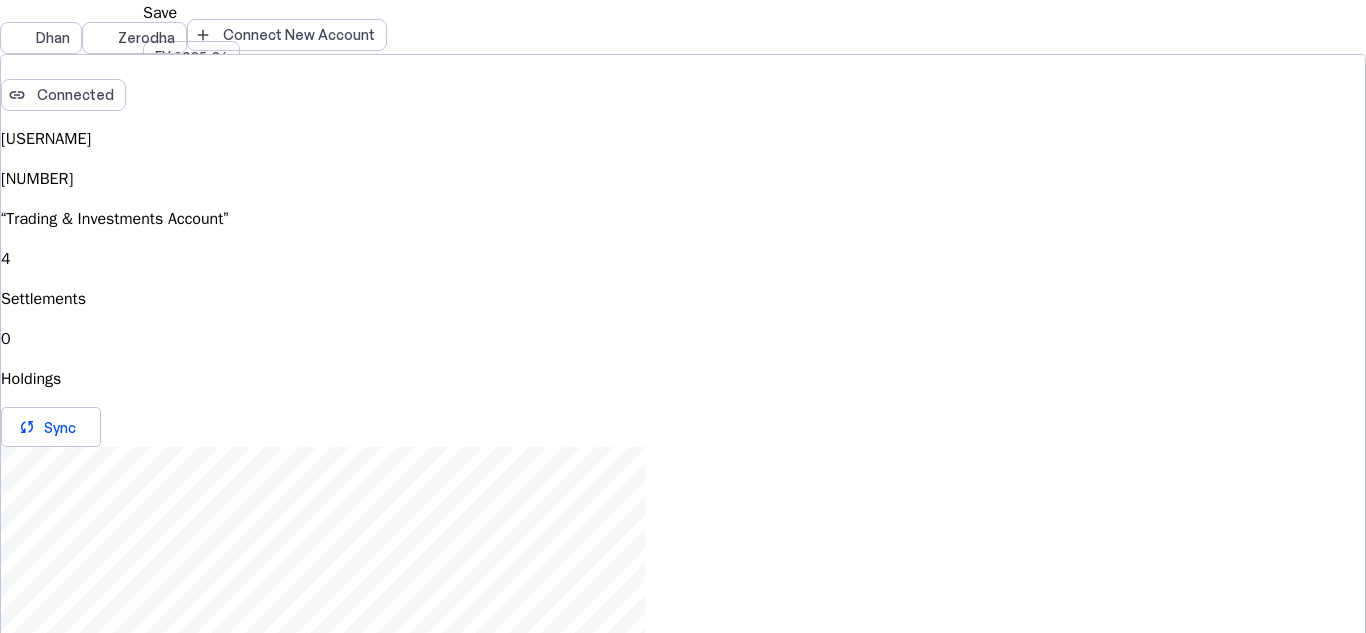 scroll, scrollTop: 346, scrollLeft: 0, axis: vertical 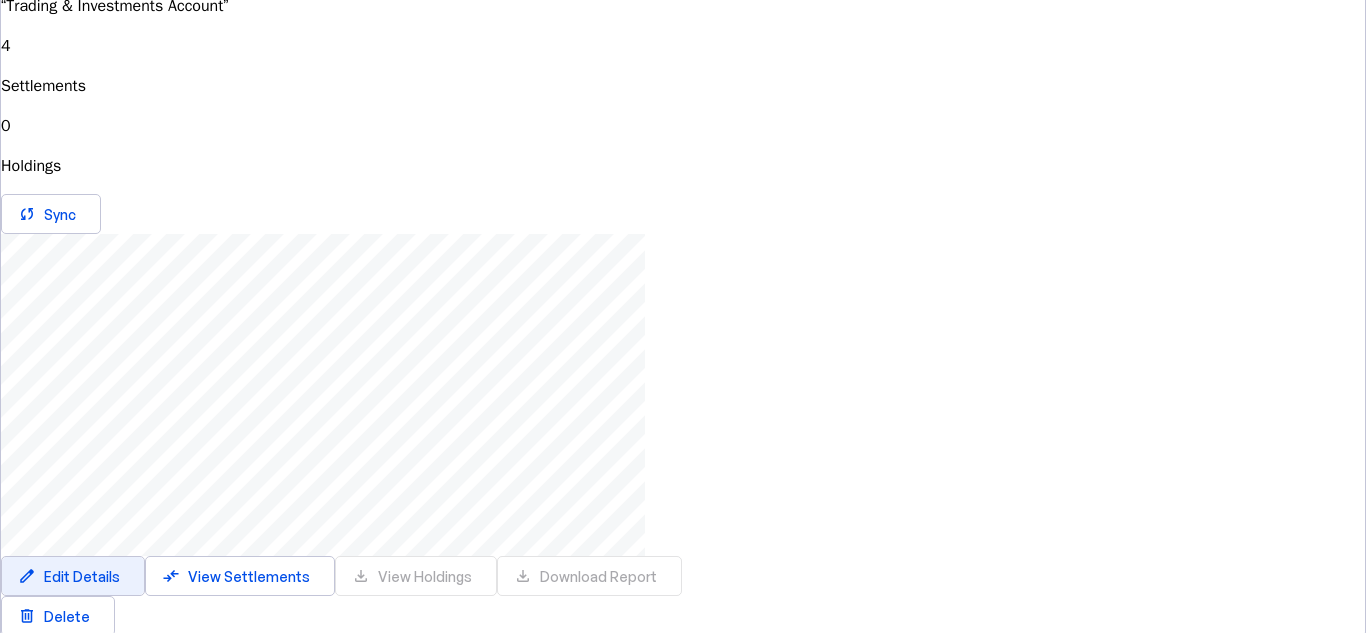 click at bounding box center (73, 576) 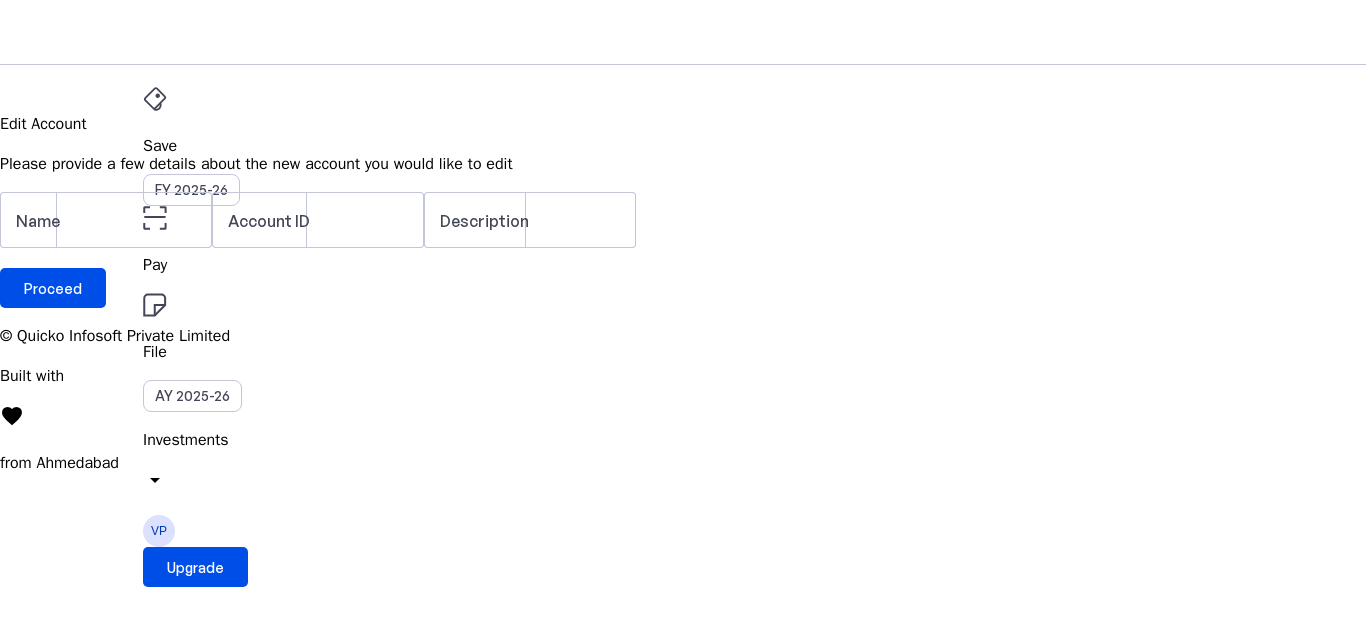 scroll, scrollTop: 0, scrollLeft: 0, axis: both 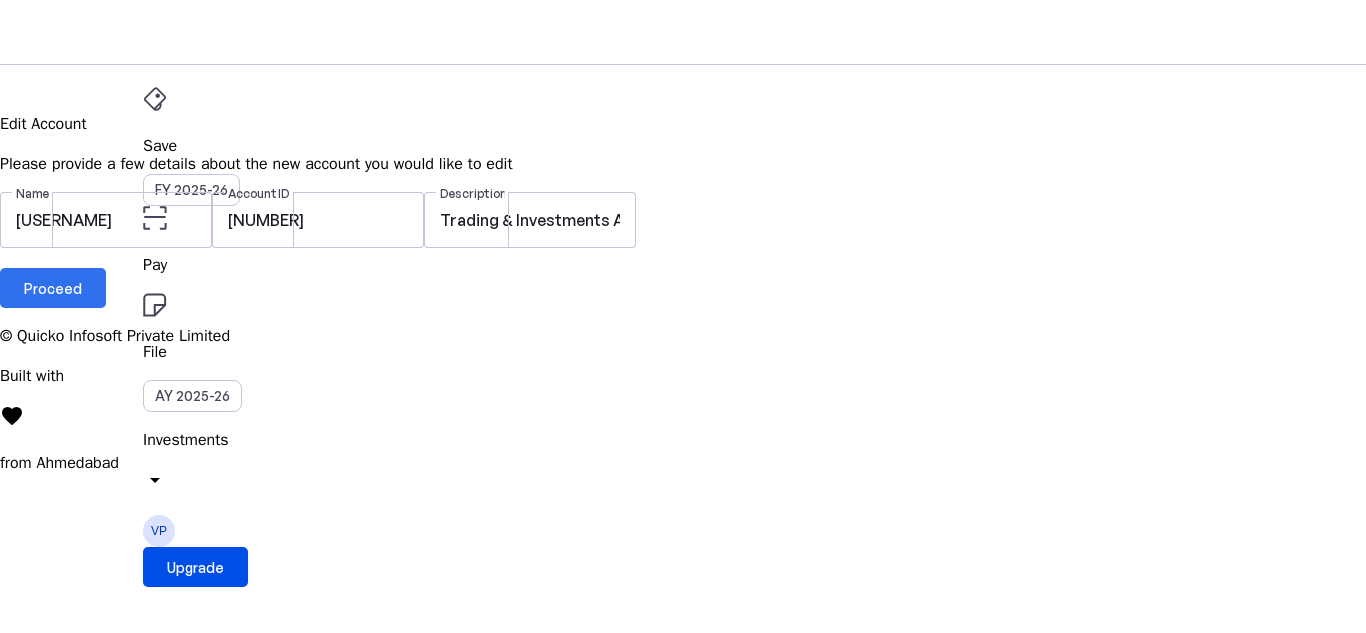 click on "Proceed" at bounding box center [53, 288] 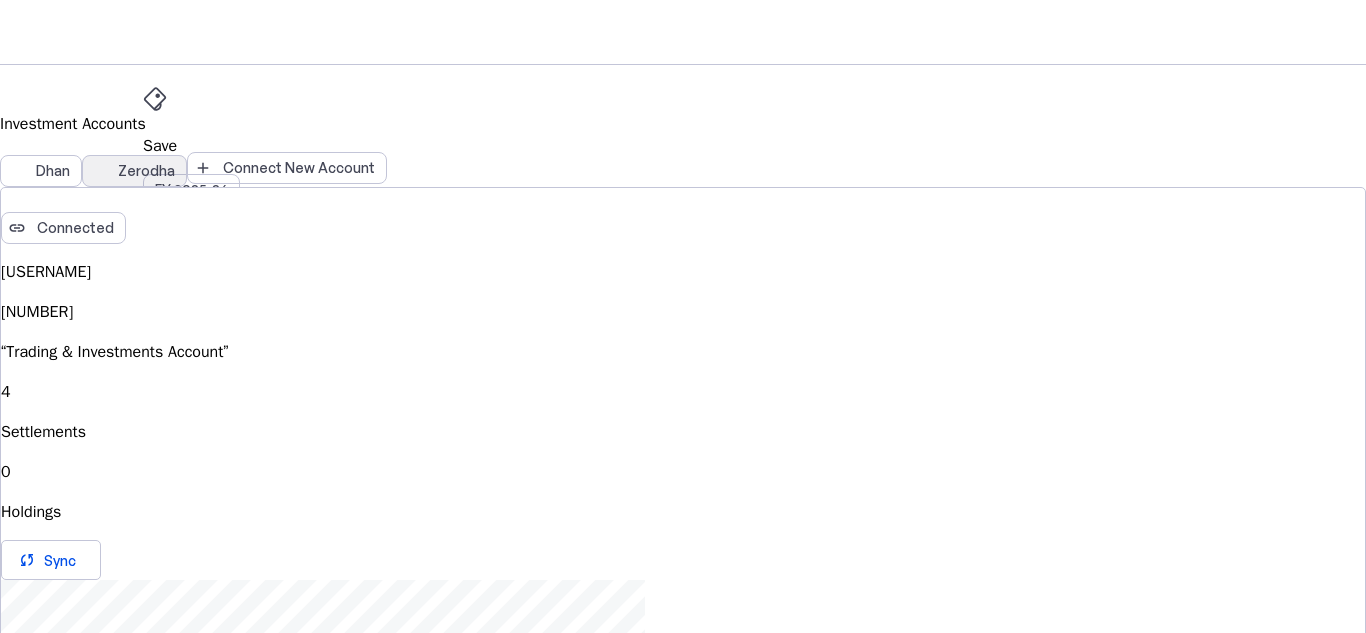 click on "Zerodha" at bounding box center [134, 171] 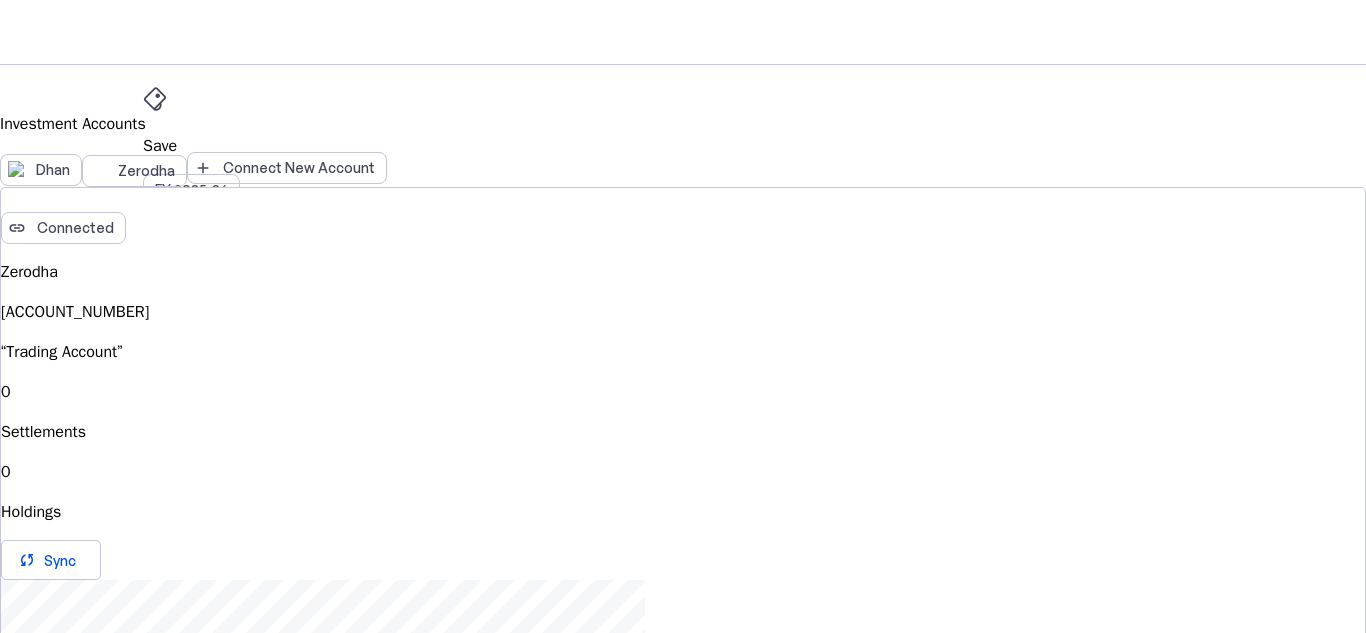 click at bounding box center (277, 32) 